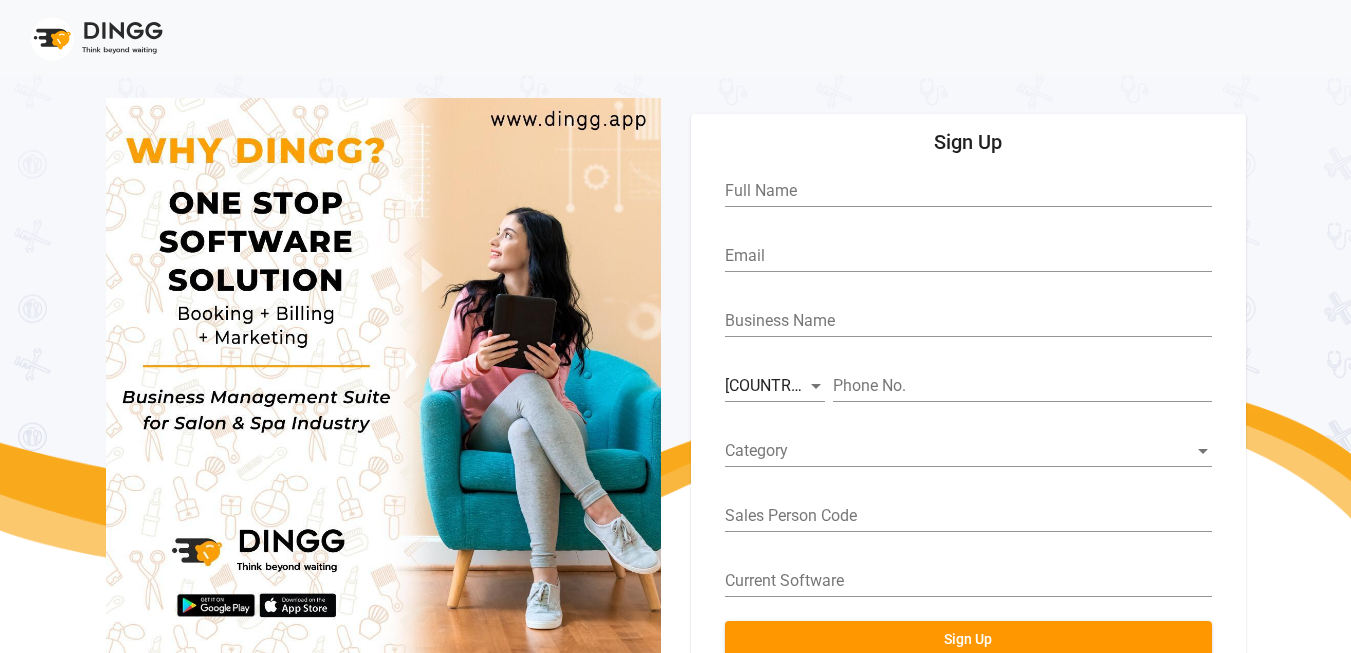 scroll, scrollTop: 0, scrollLeft: 0, axis: both 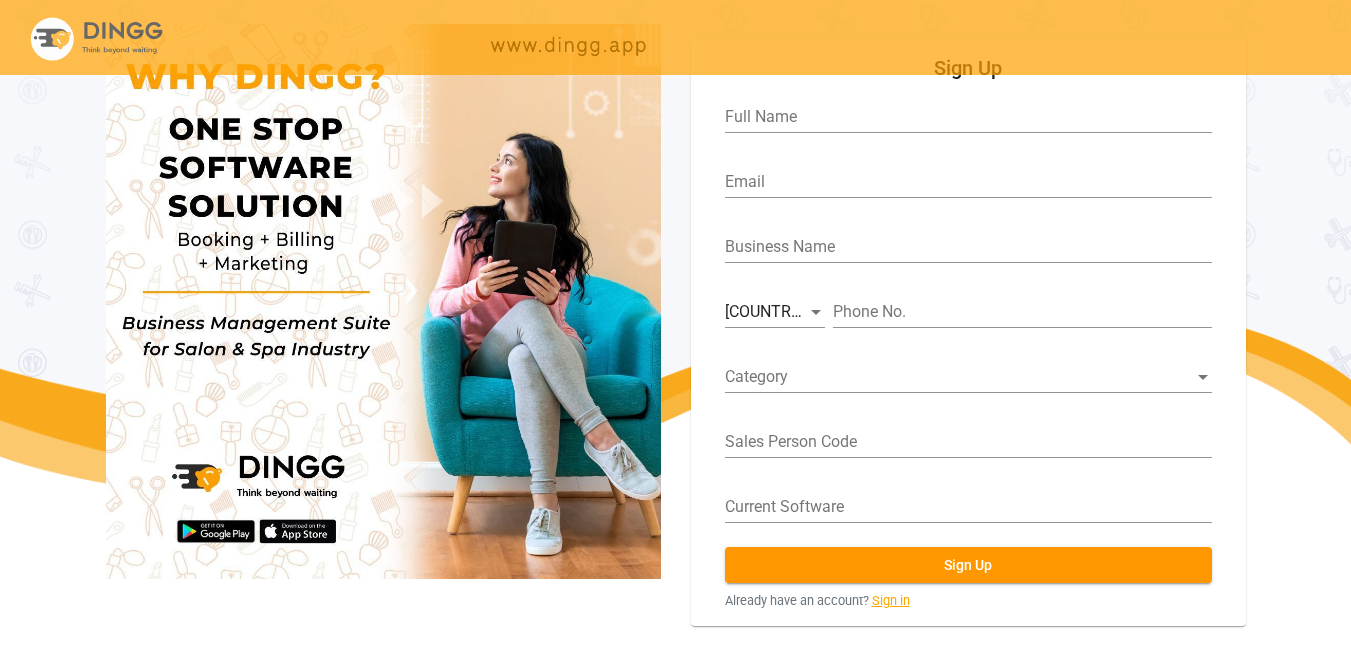 click on "Sign in" 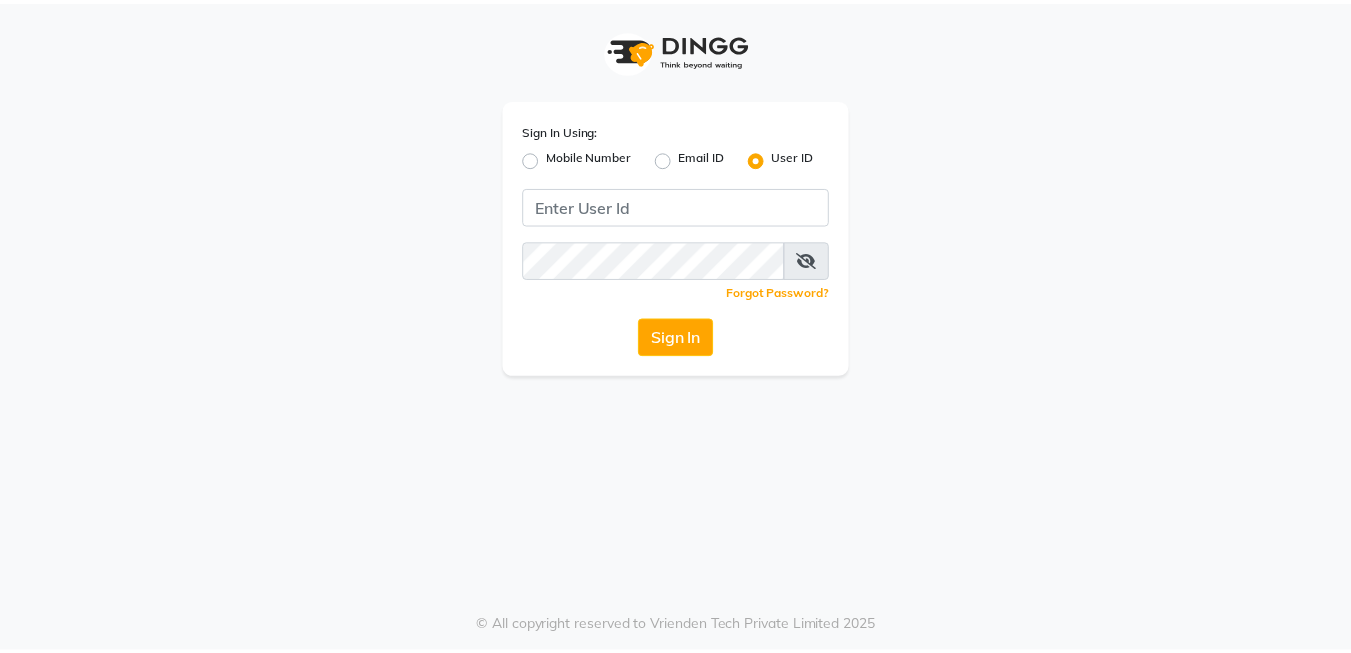 scroll, scrollTop: 0, scrollLeft: 0, axis: both 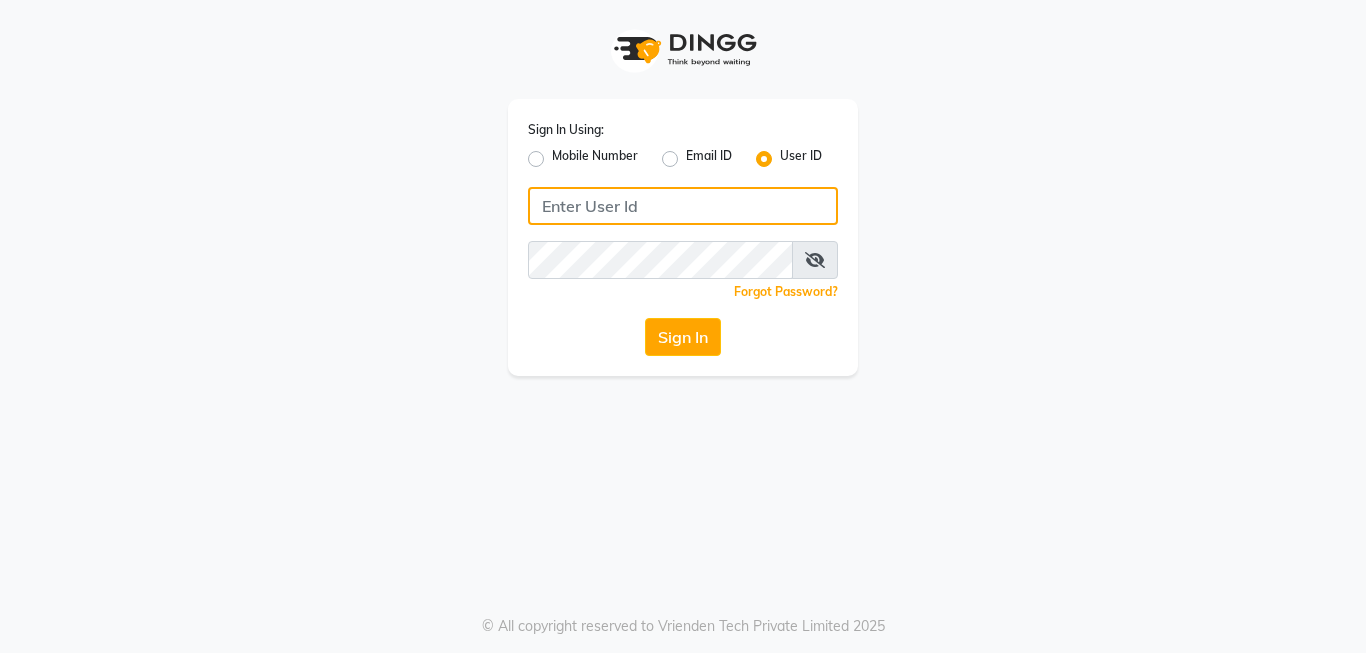 type on "[USERNAME]" 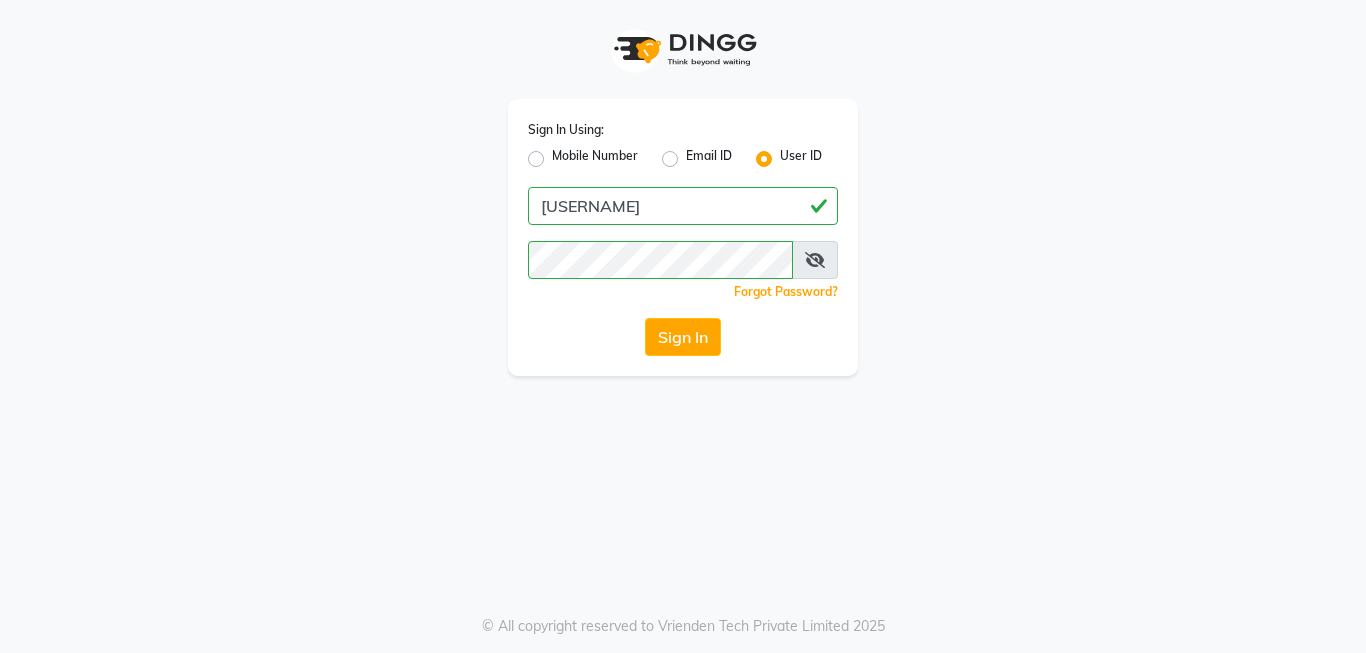 click at bounding box center [815, 260] 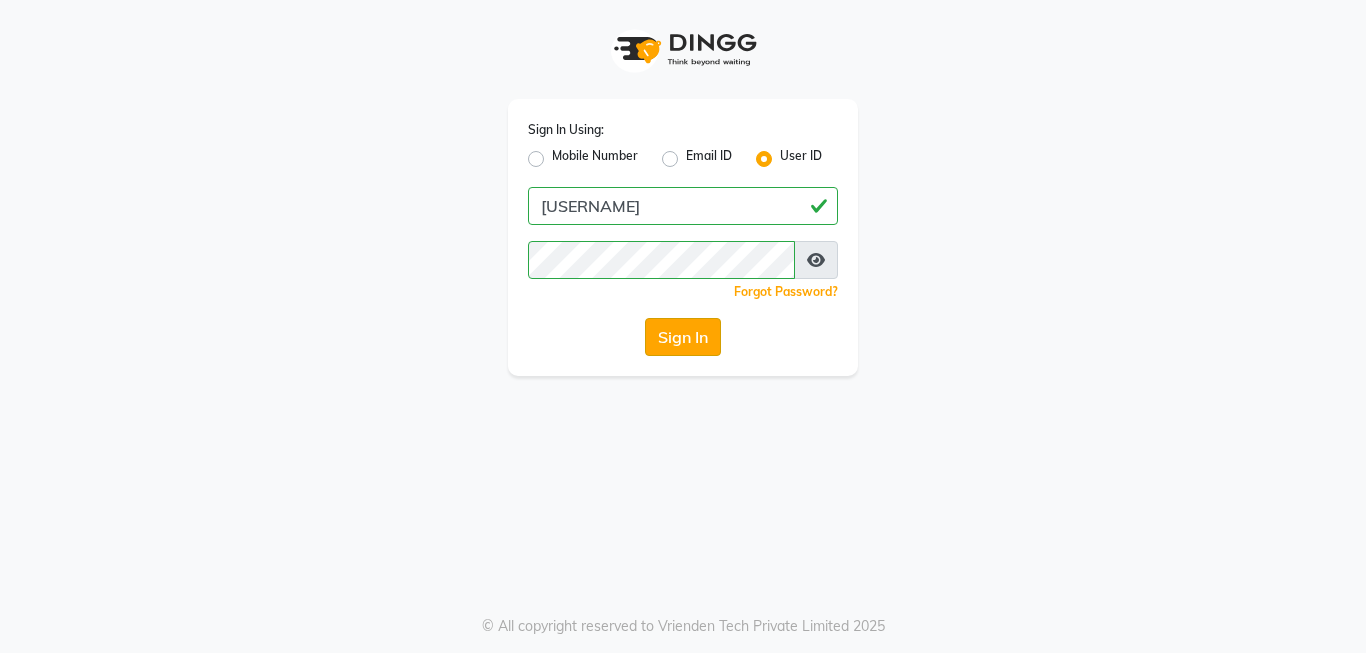 click on "Sign In" 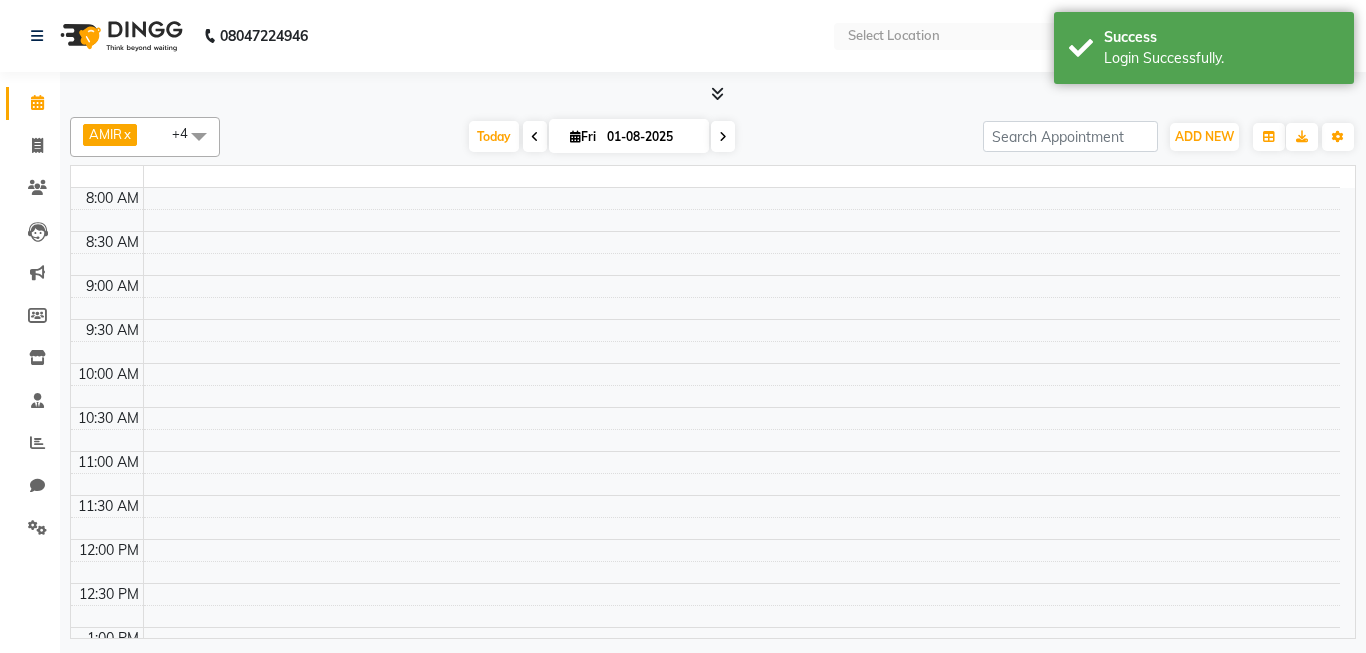 select on "en" 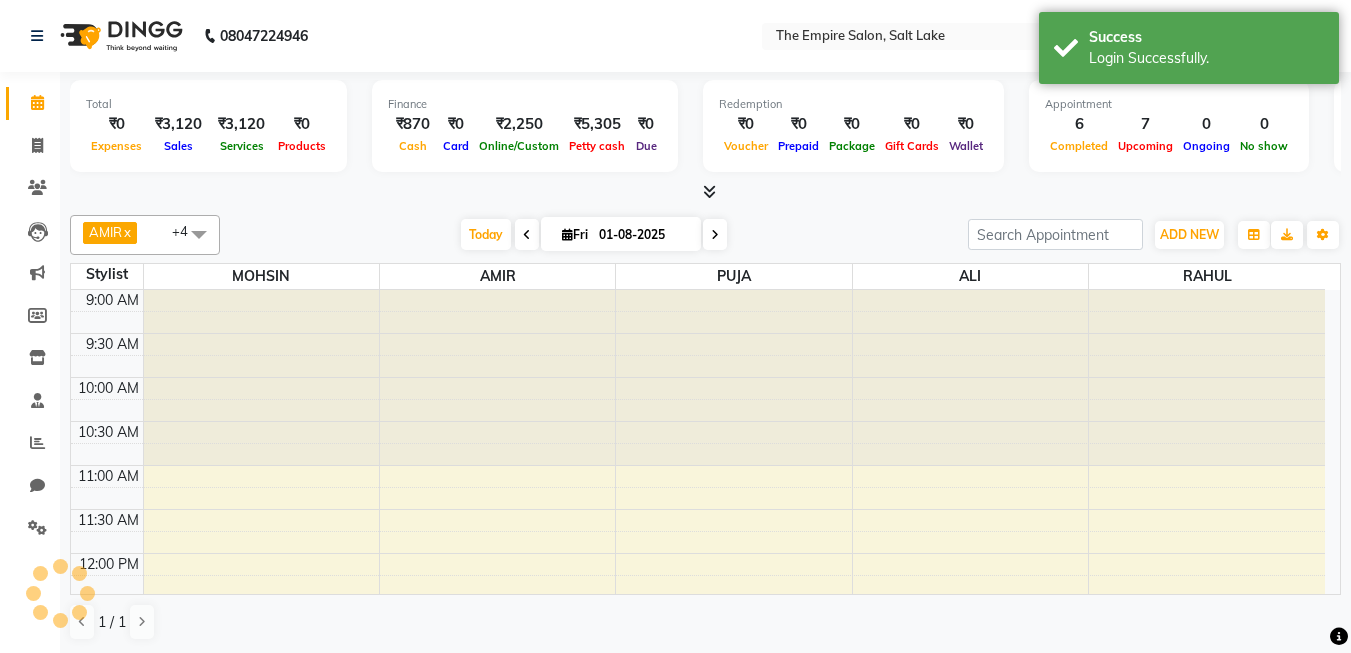 scroll, scrollTop: 0, scrollLeft: 0, axis: both 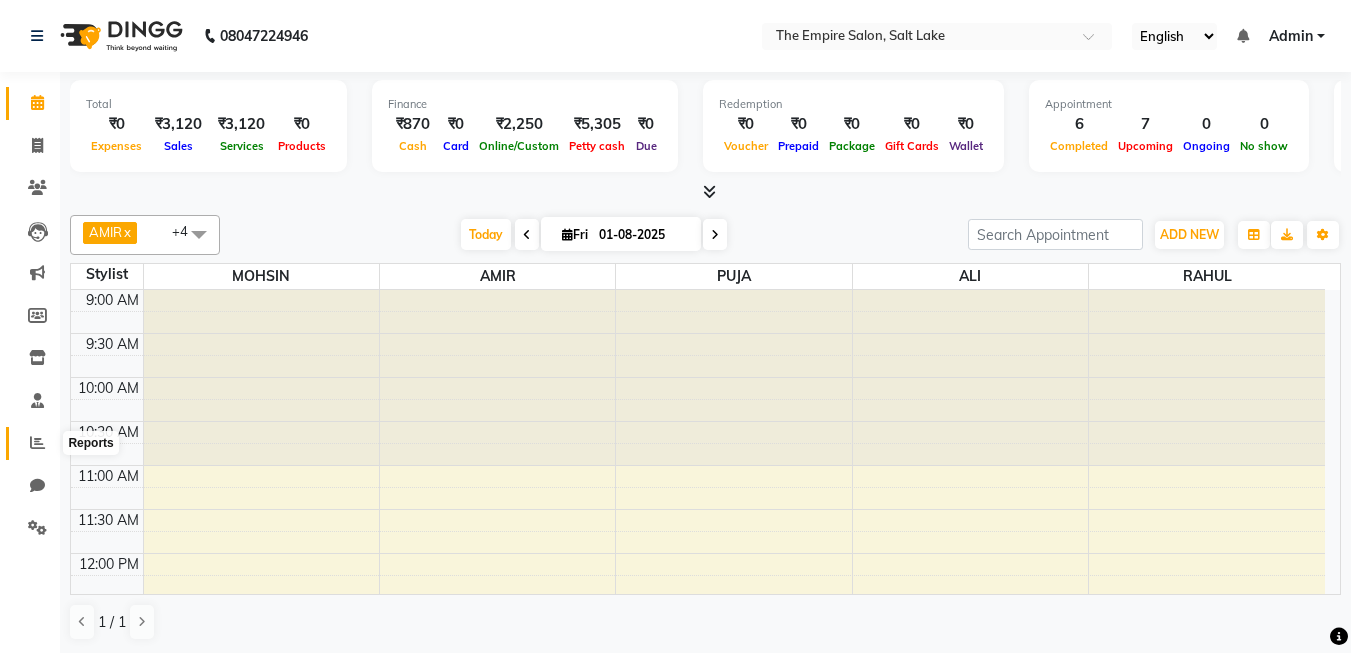 click 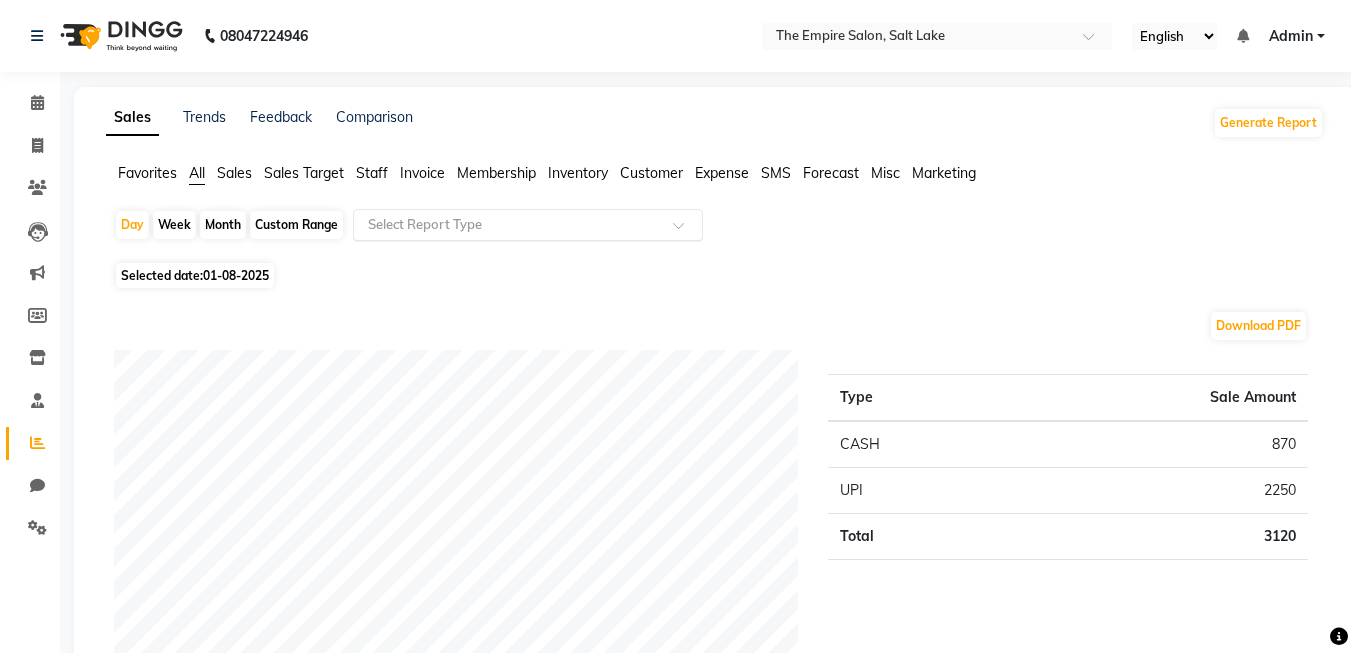 click 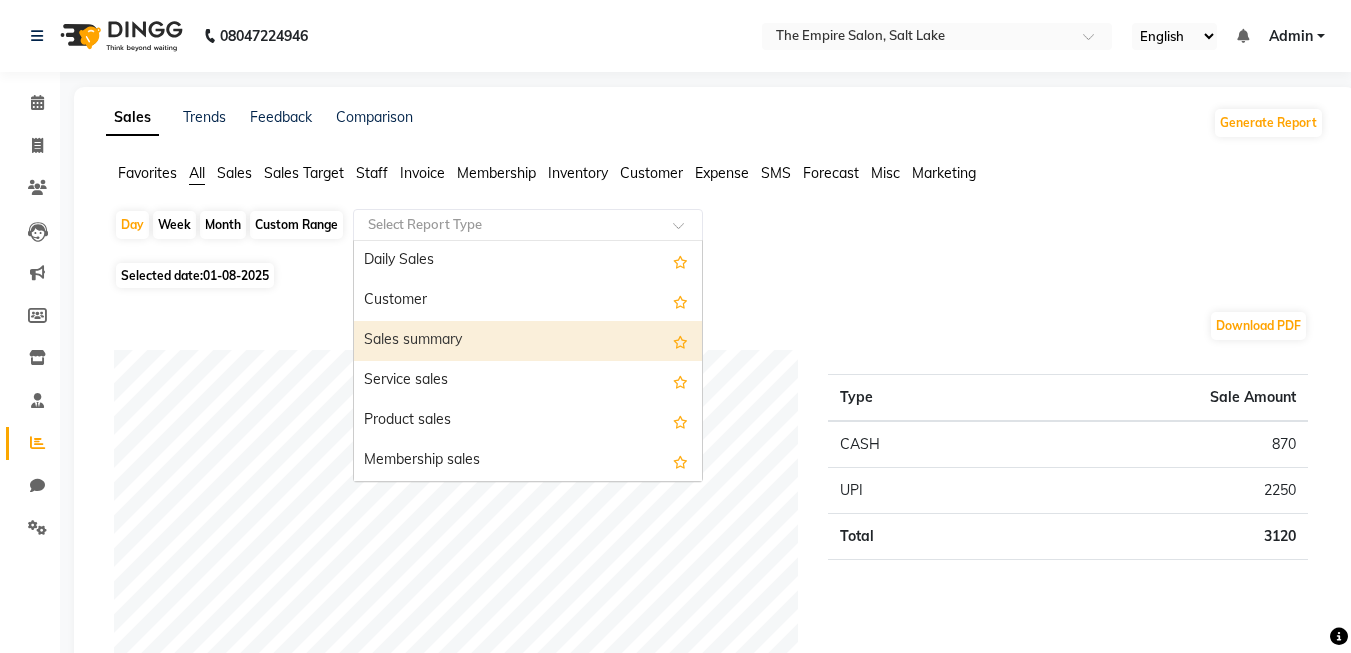 click on "Sales summary" at bounding box center (528, 341) 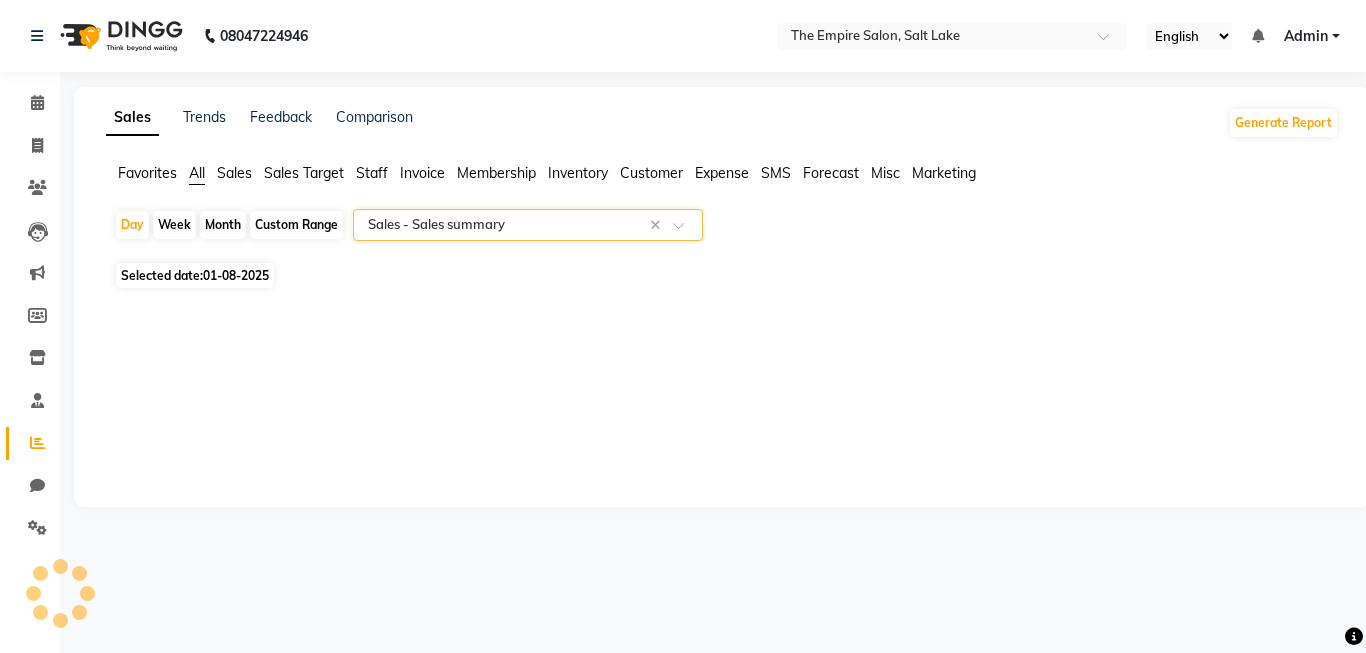 select on "full_report" 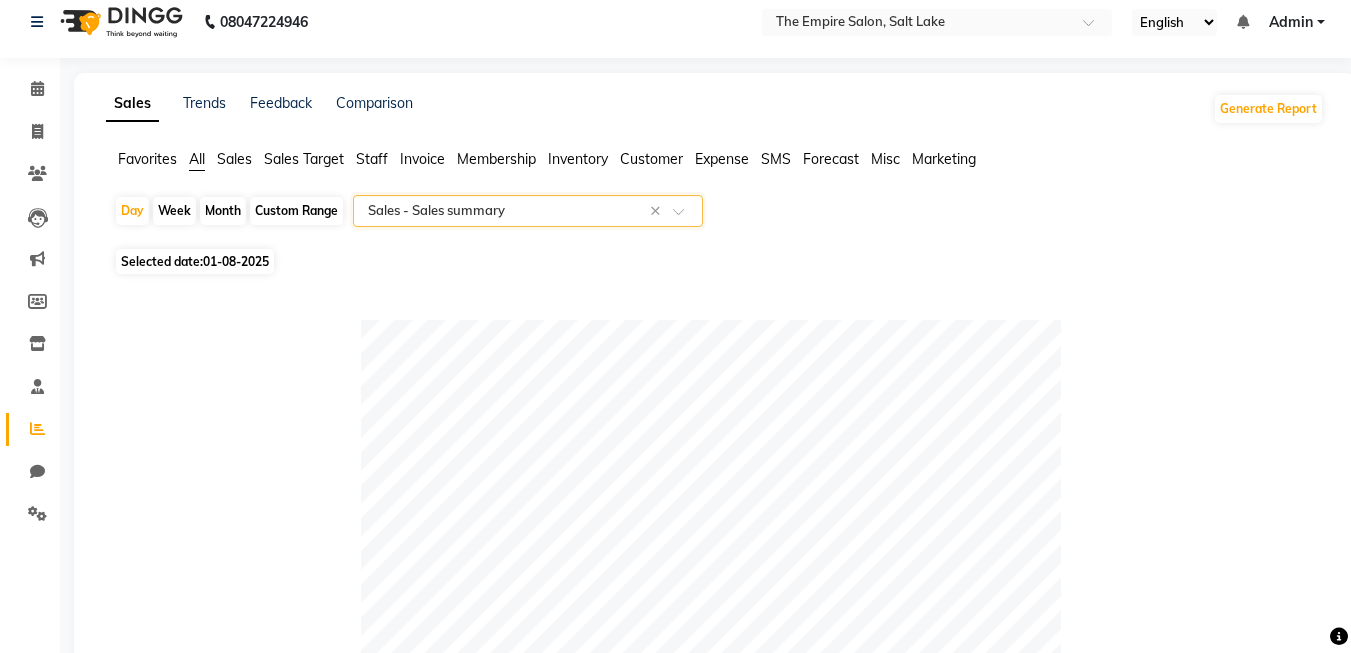 scroll, scrollTop: 0, scrollLeft: 0, axis: both 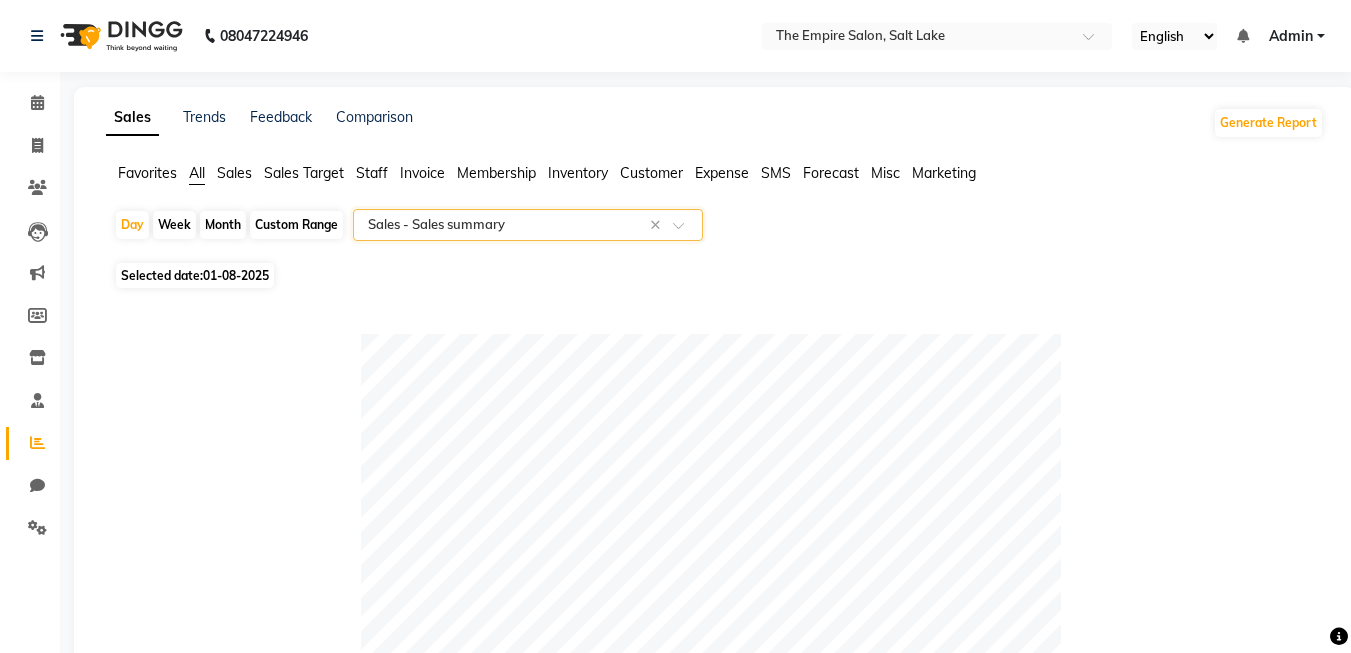 click 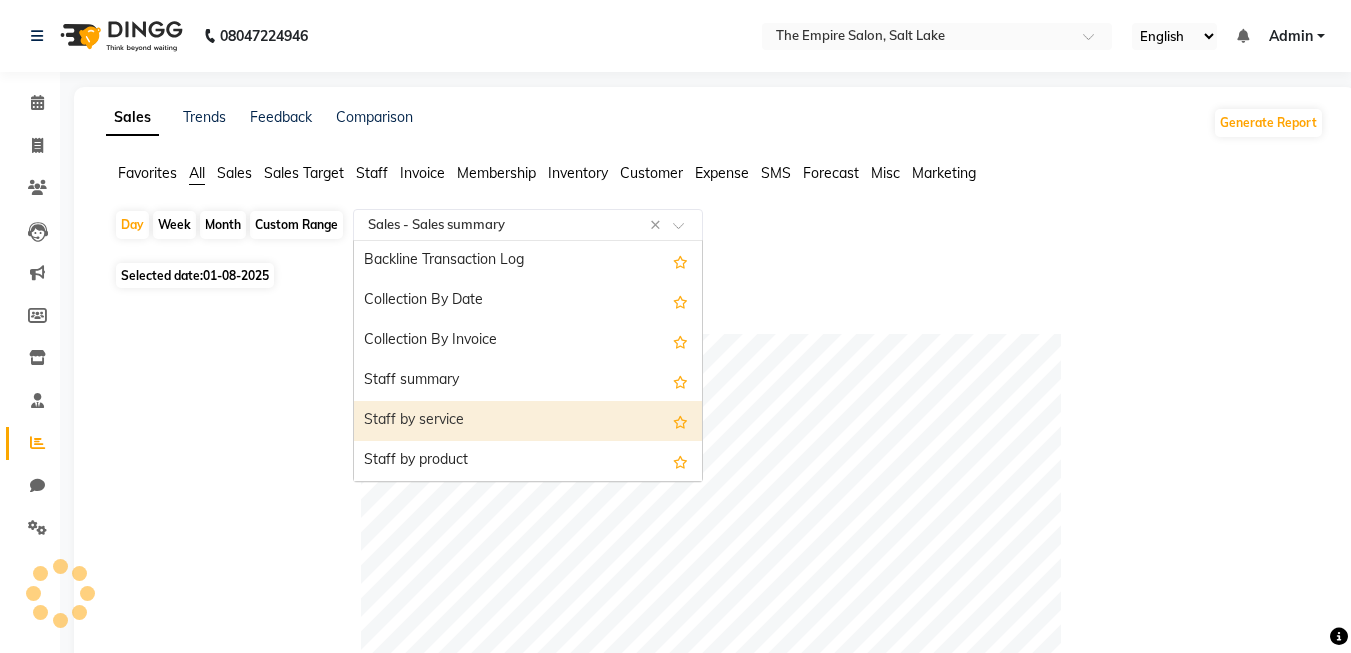 scroll, scrollTop: 700, scrollLeft: 0, axis: vertical 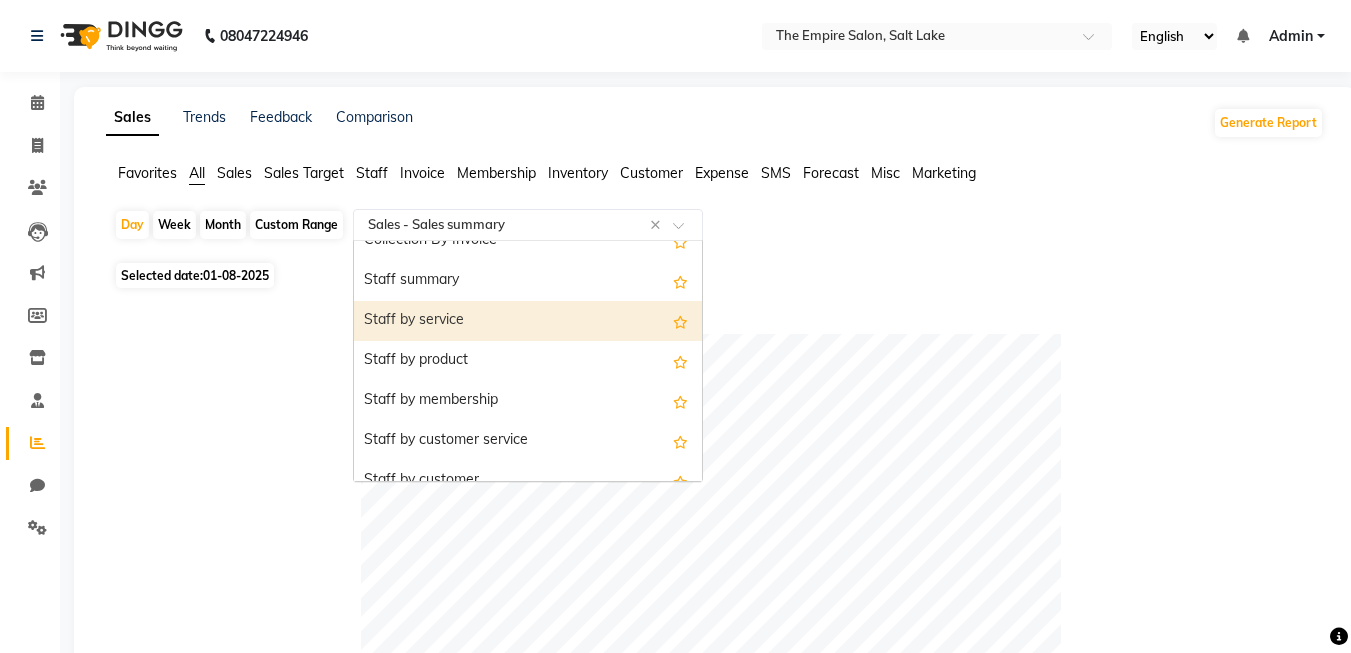 click on "Staff by service" at bounding box center (528, 321) 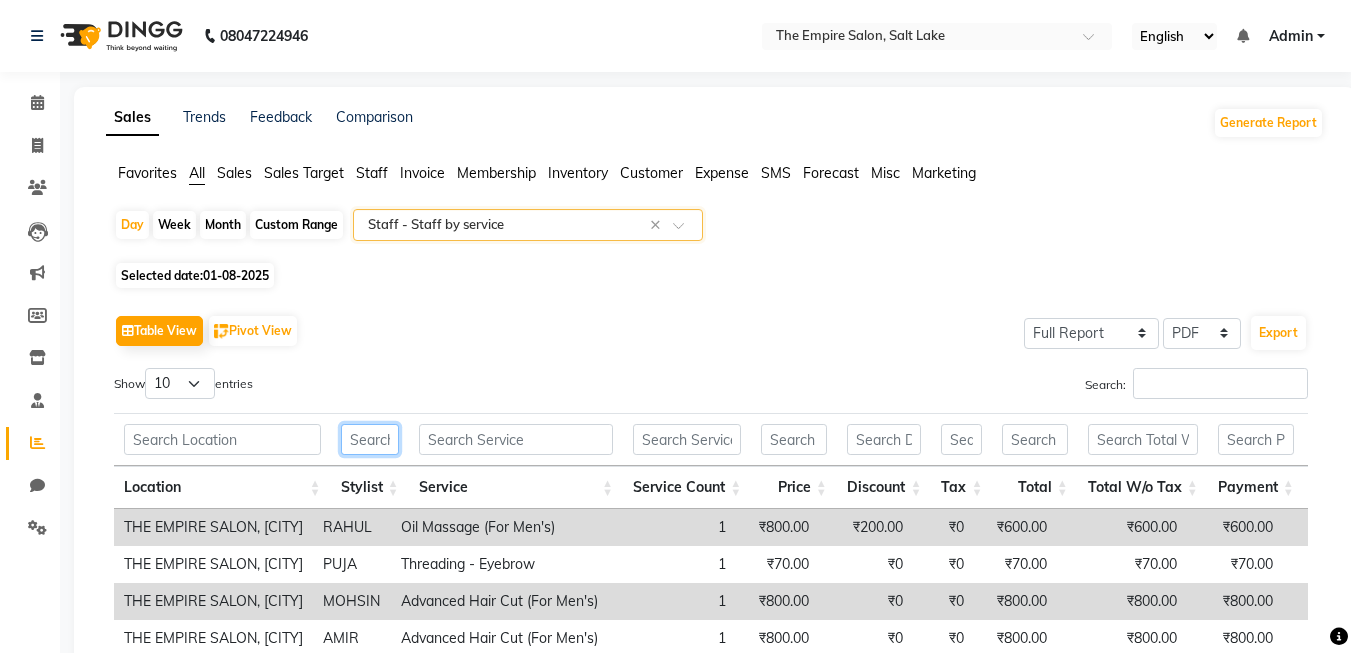 click at bounding box center [370, 439] 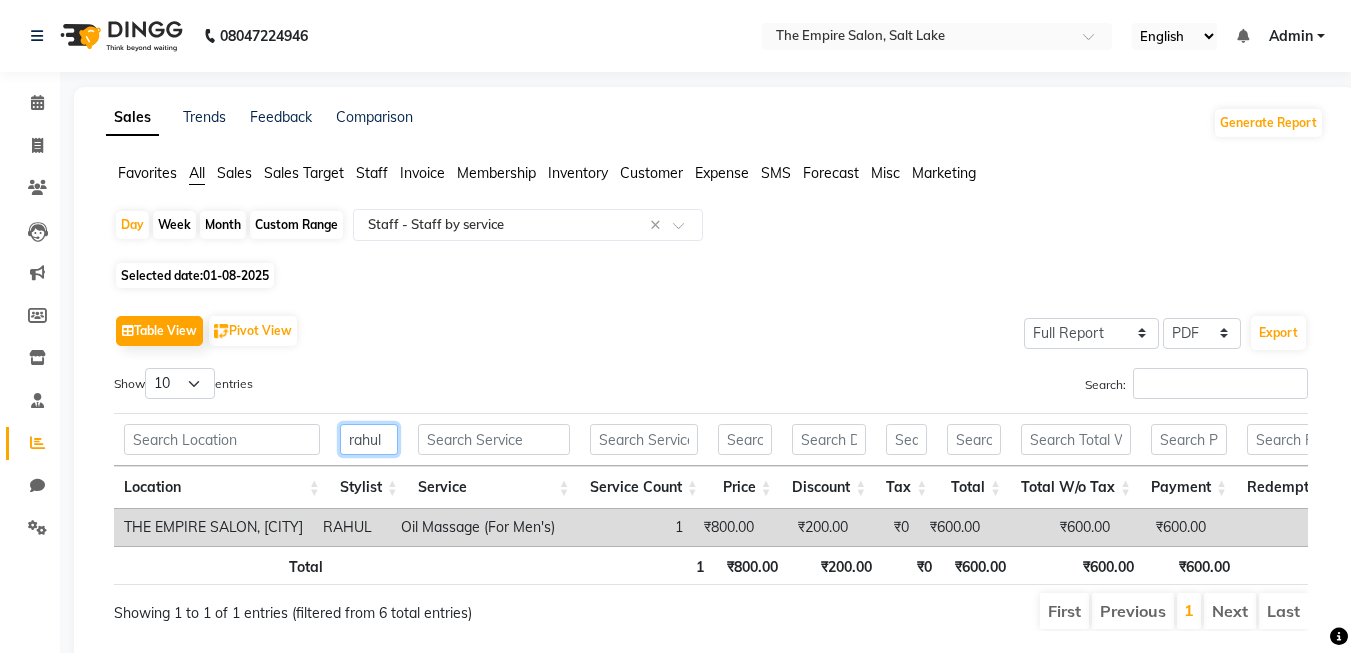 type on "rahul" 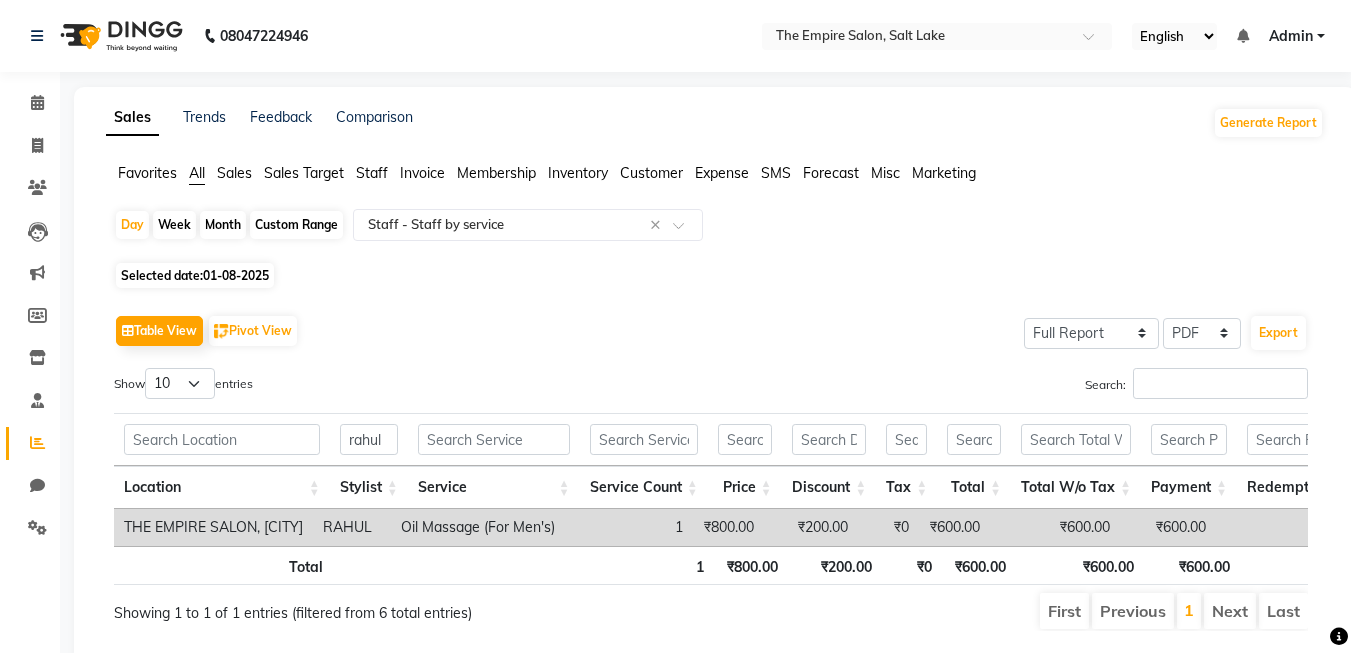 click on "Custom Range" 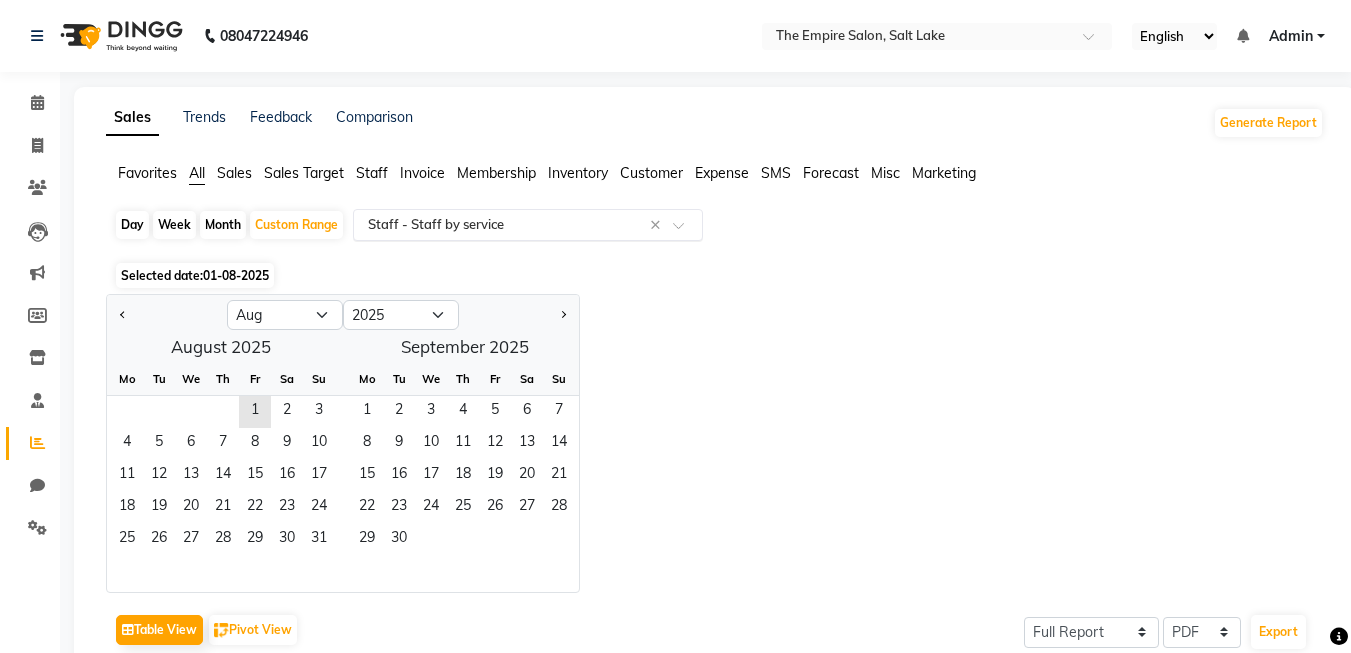 click 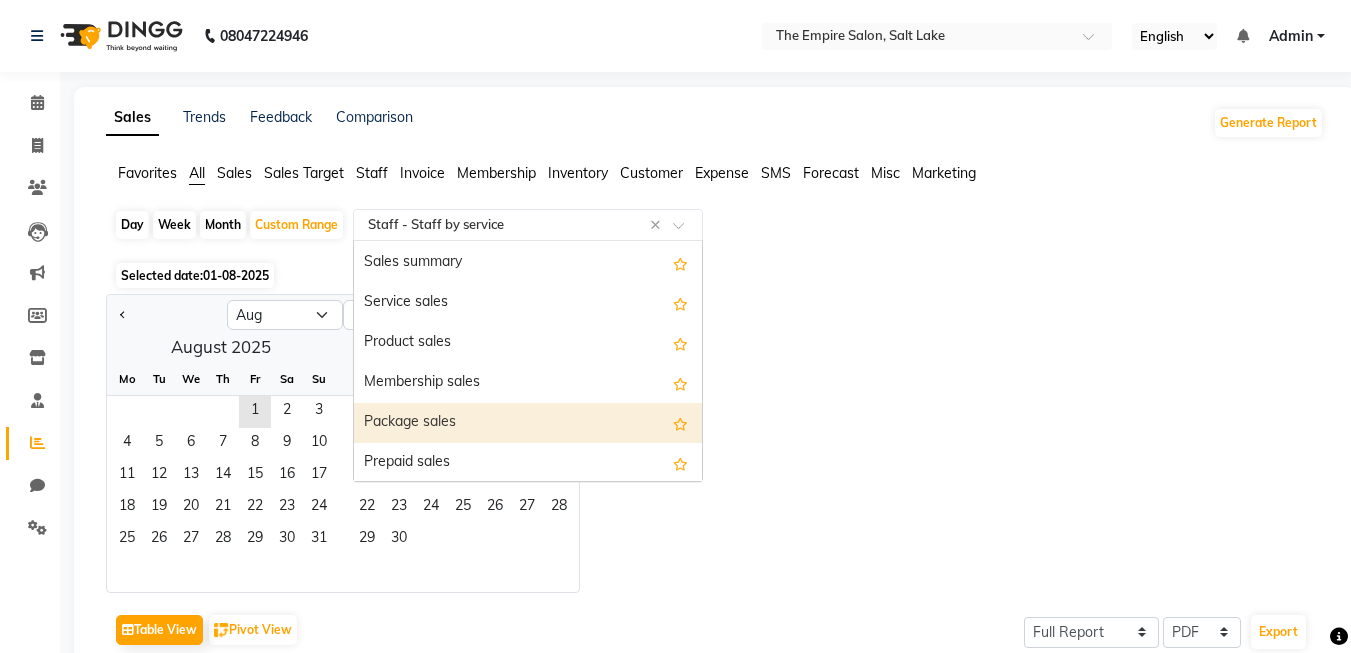 scroll, scrollTop: 0, scrollLeft: 0, axis: both 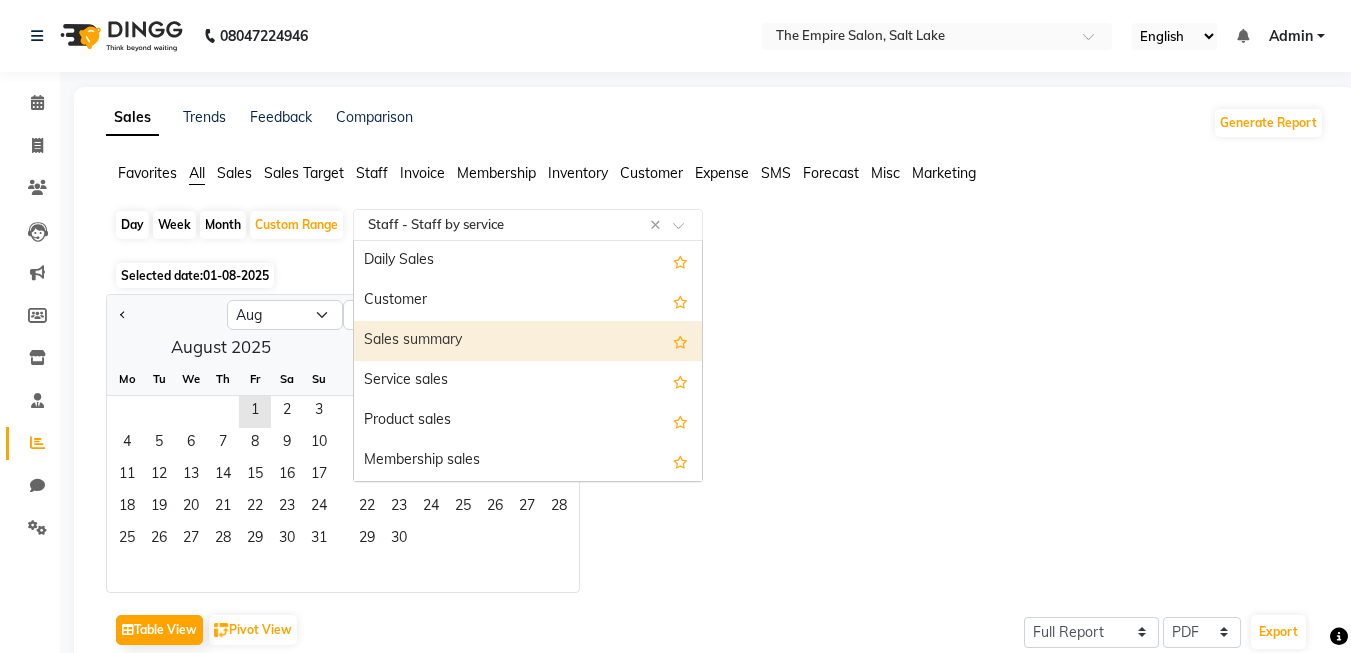 click on "Sales summary" at bounding box center [528, 341] 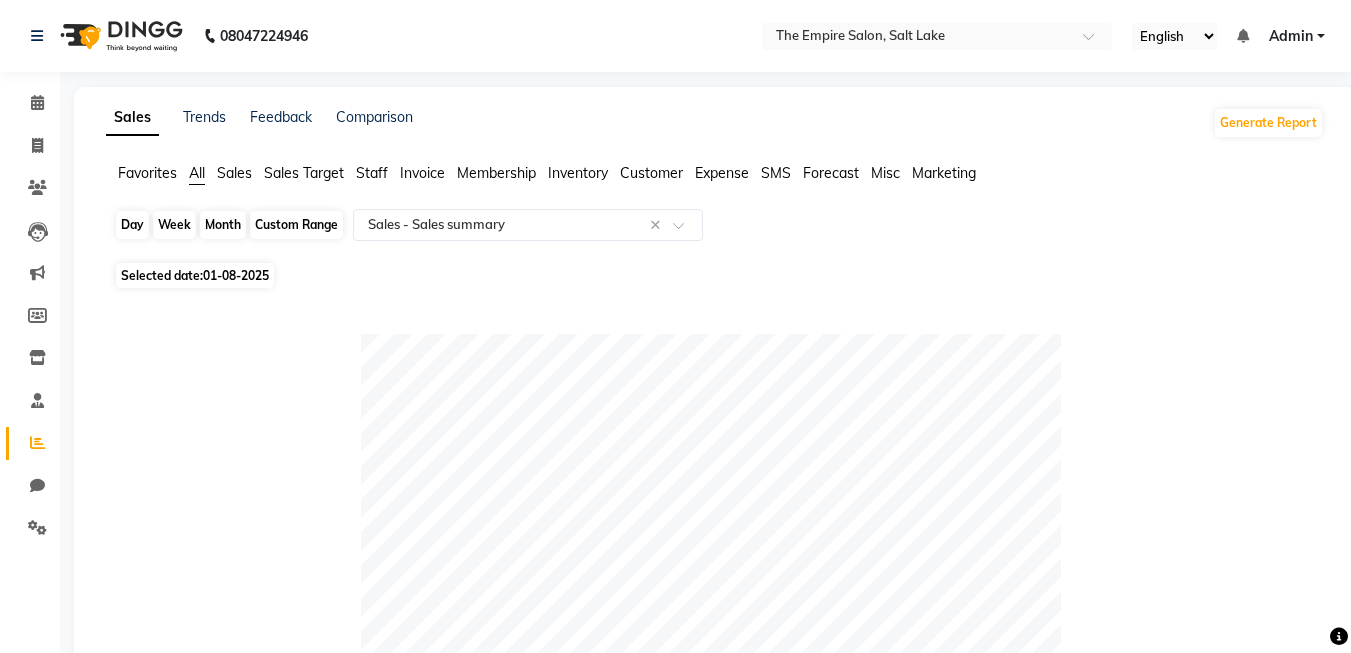 click on "Custom Range" 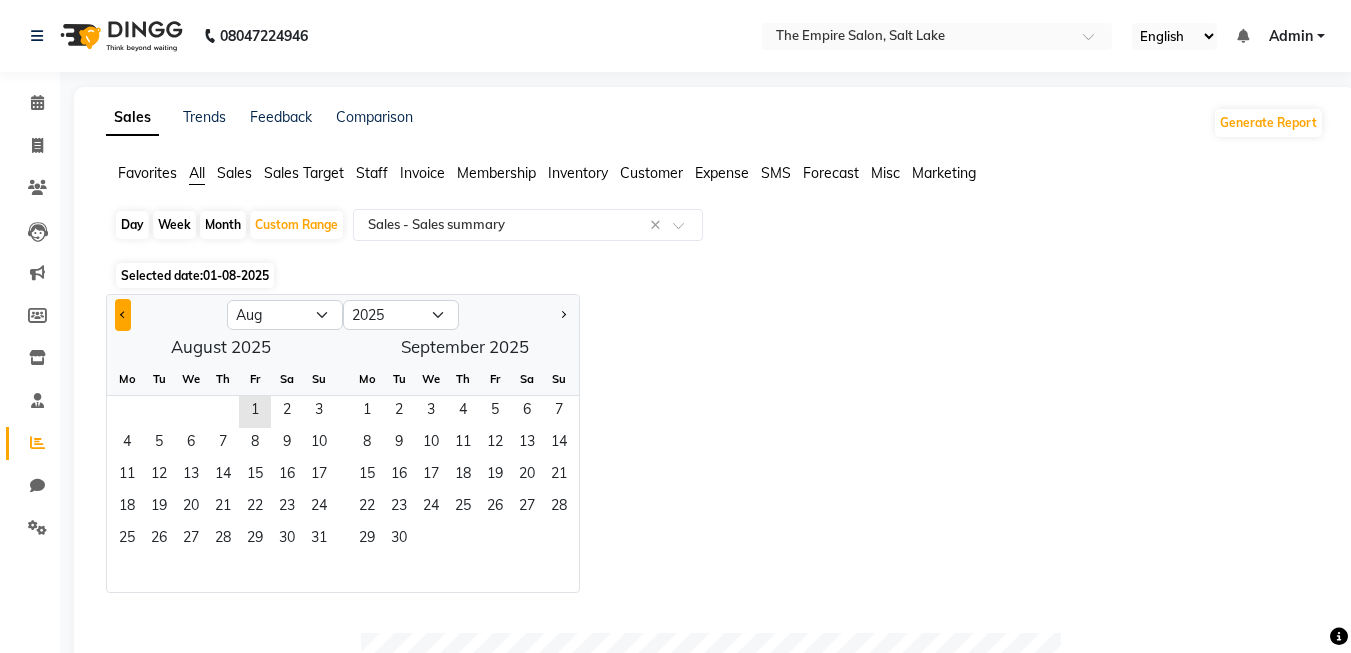 click 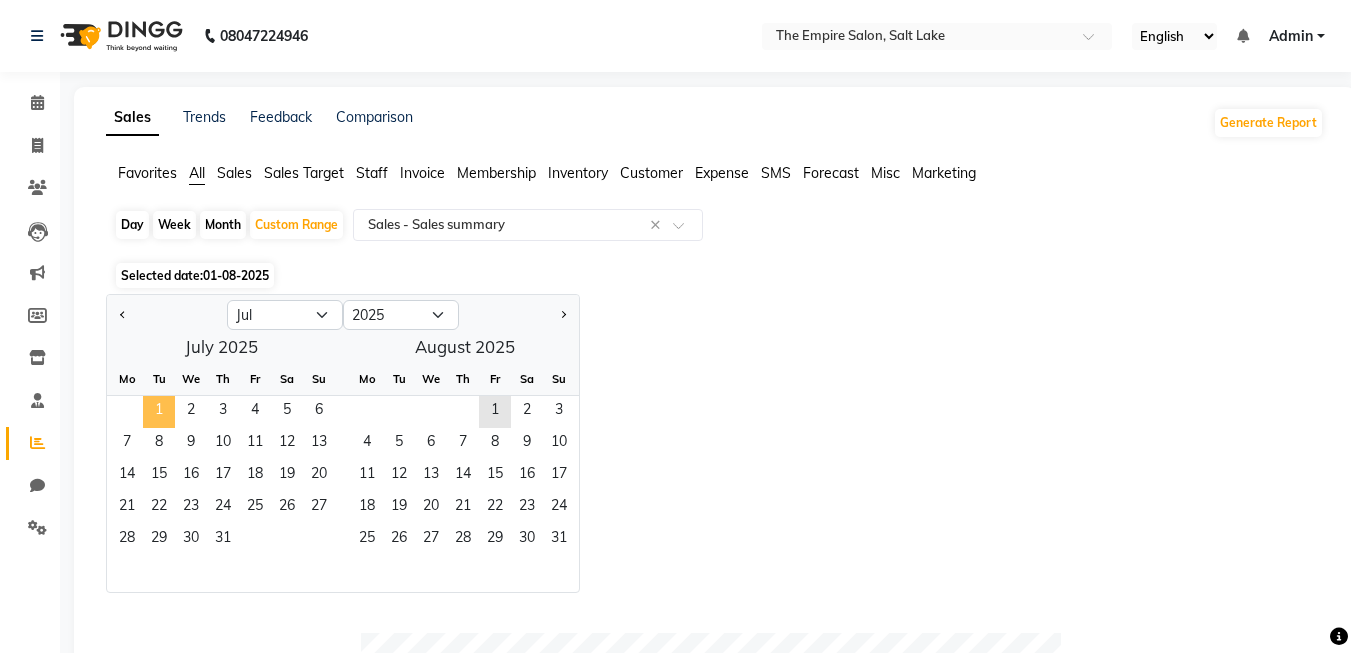 click on "1" 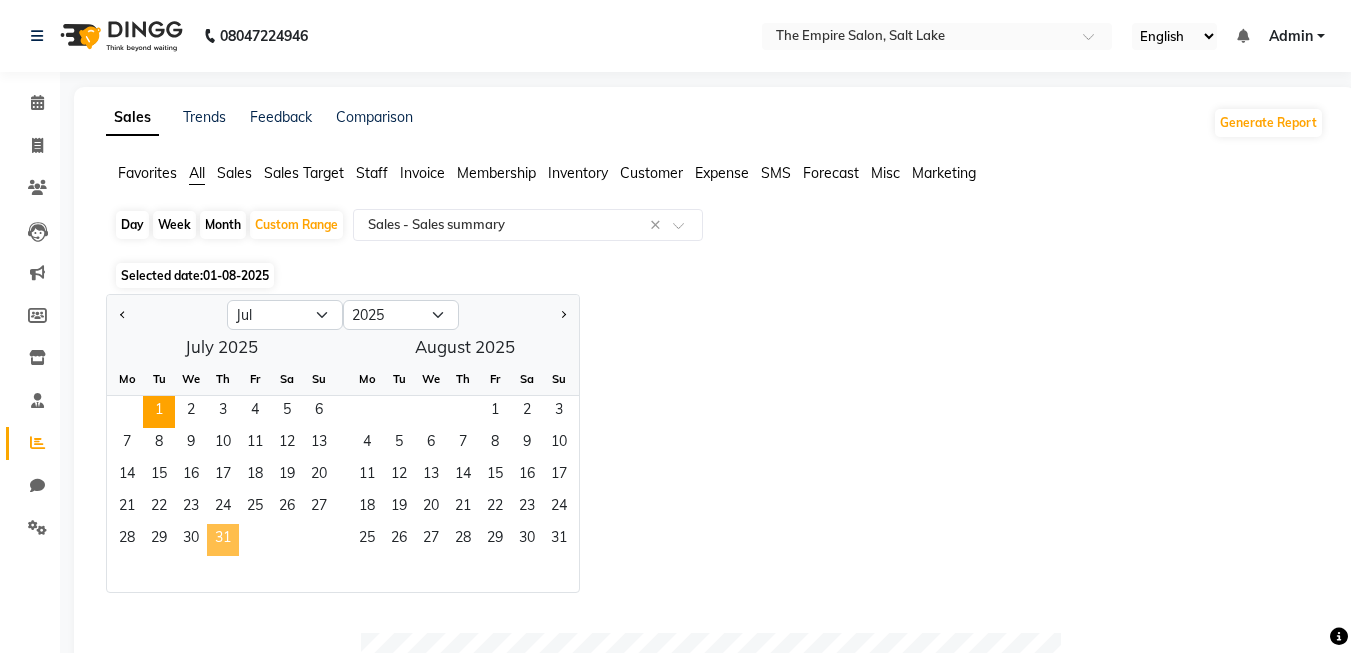 click on "31" 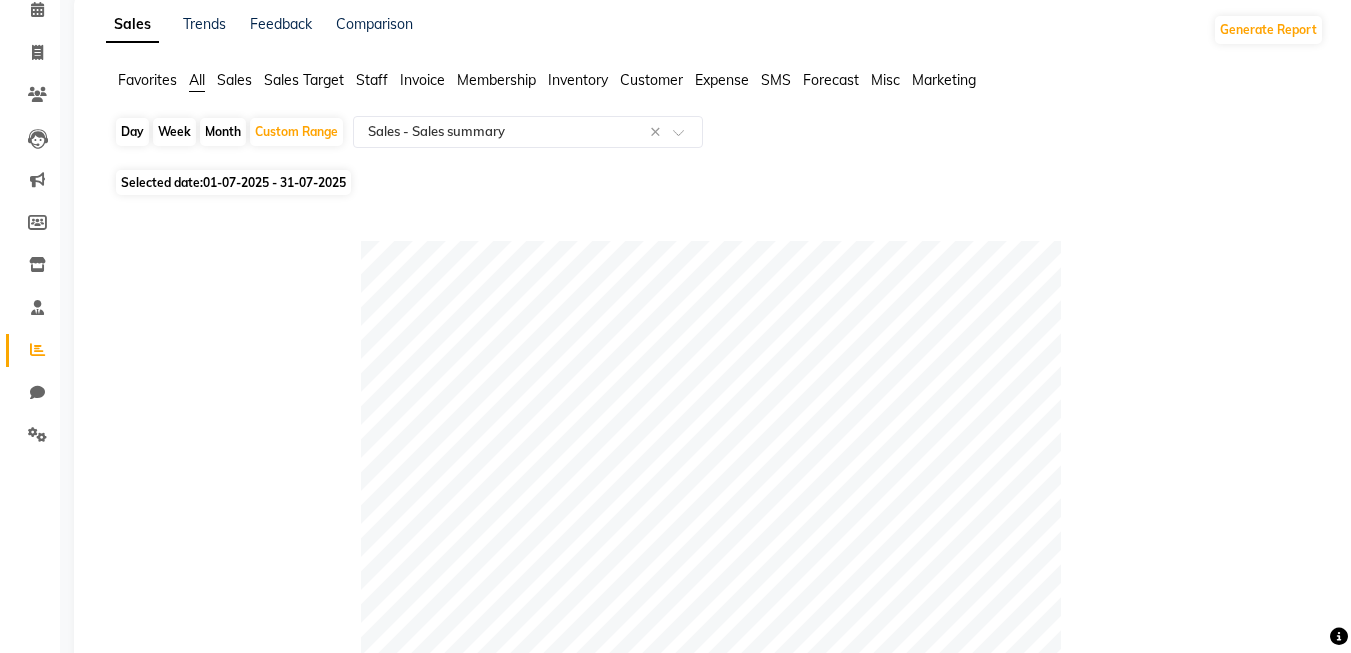 scroll, scrollTop: 0, scrollLeft: 0, axis: both 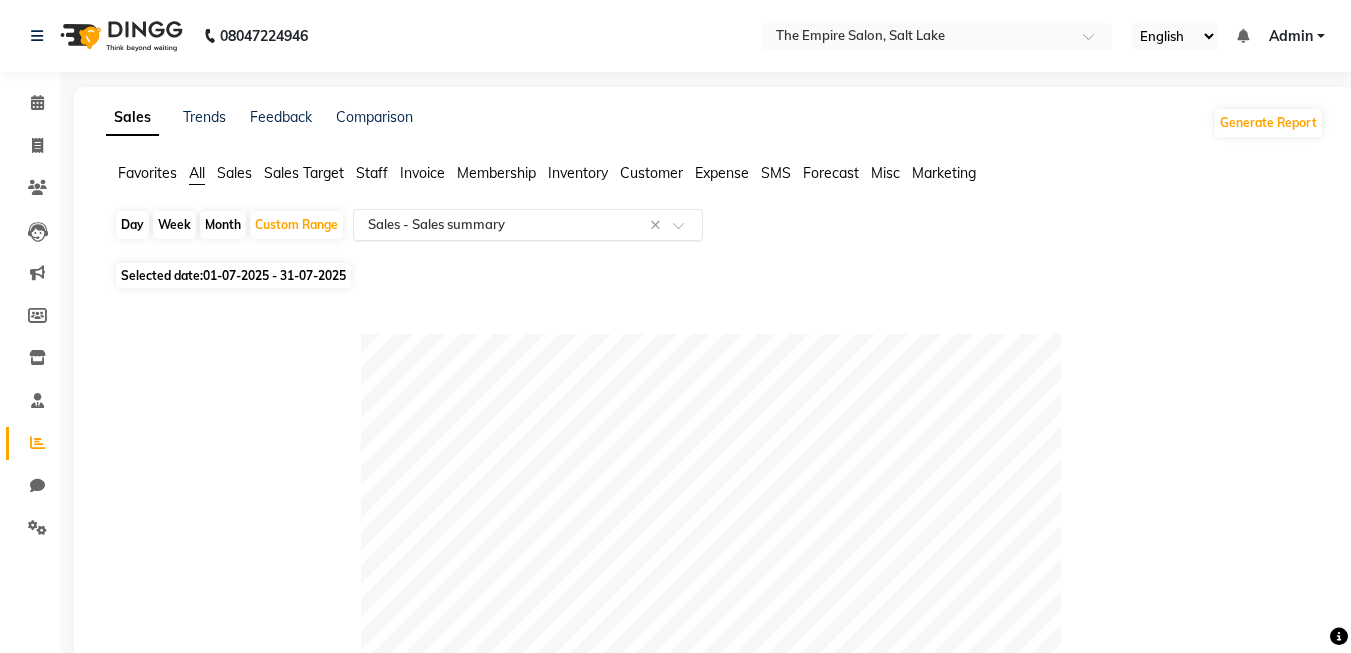 click 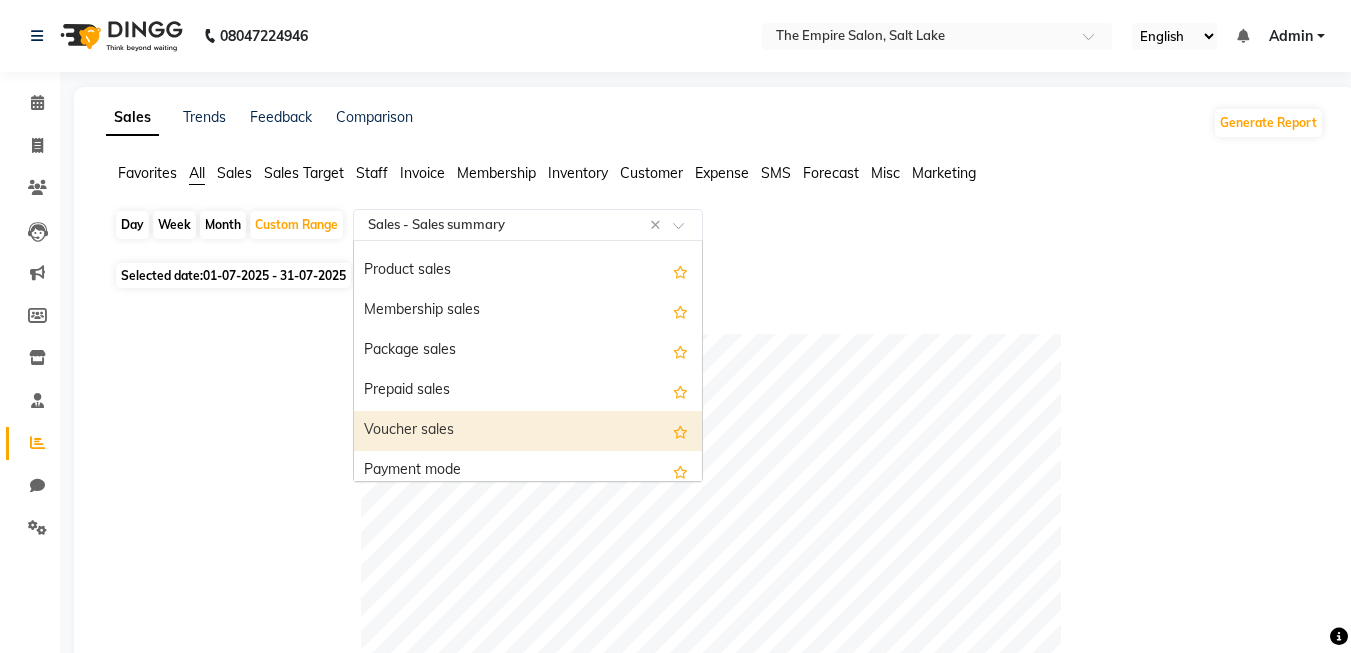 scroll, scrollTop: 100, scrollLeft: 0, axis: vertical 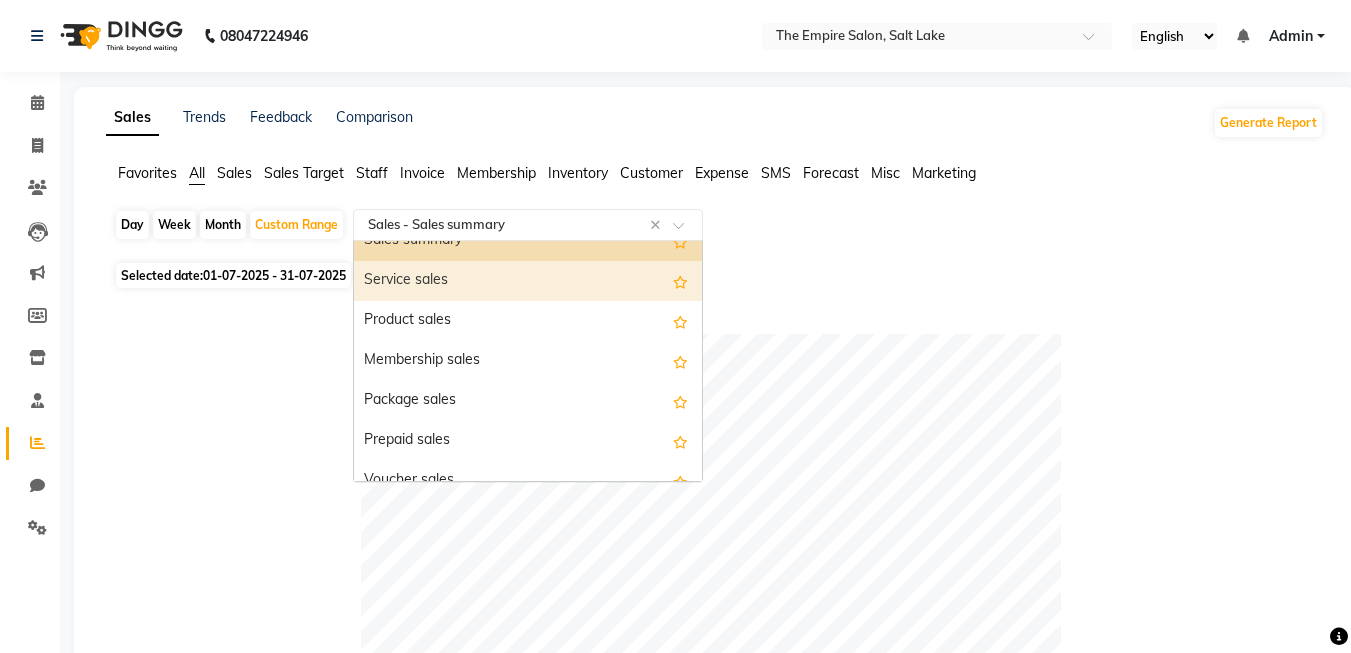 click on "Service sales" at bounding box center (528, 281) 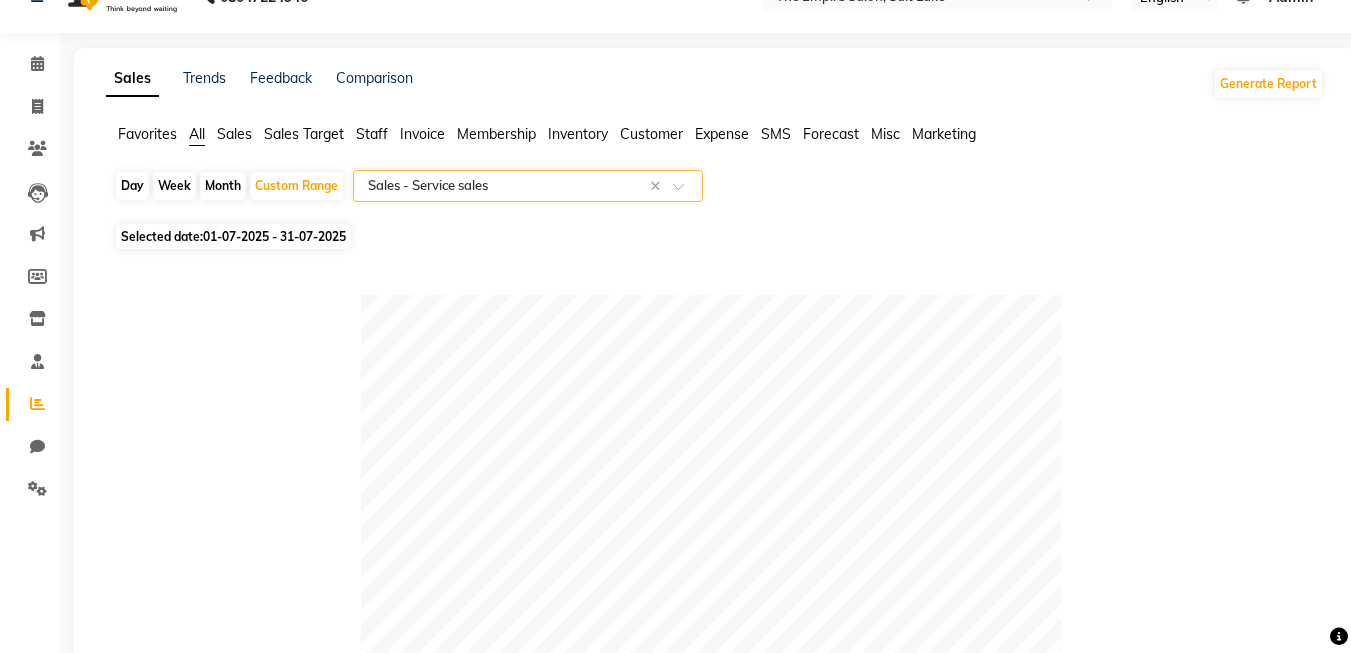scroll, scrollTop: 0, scrollLeft: 0, axis: both 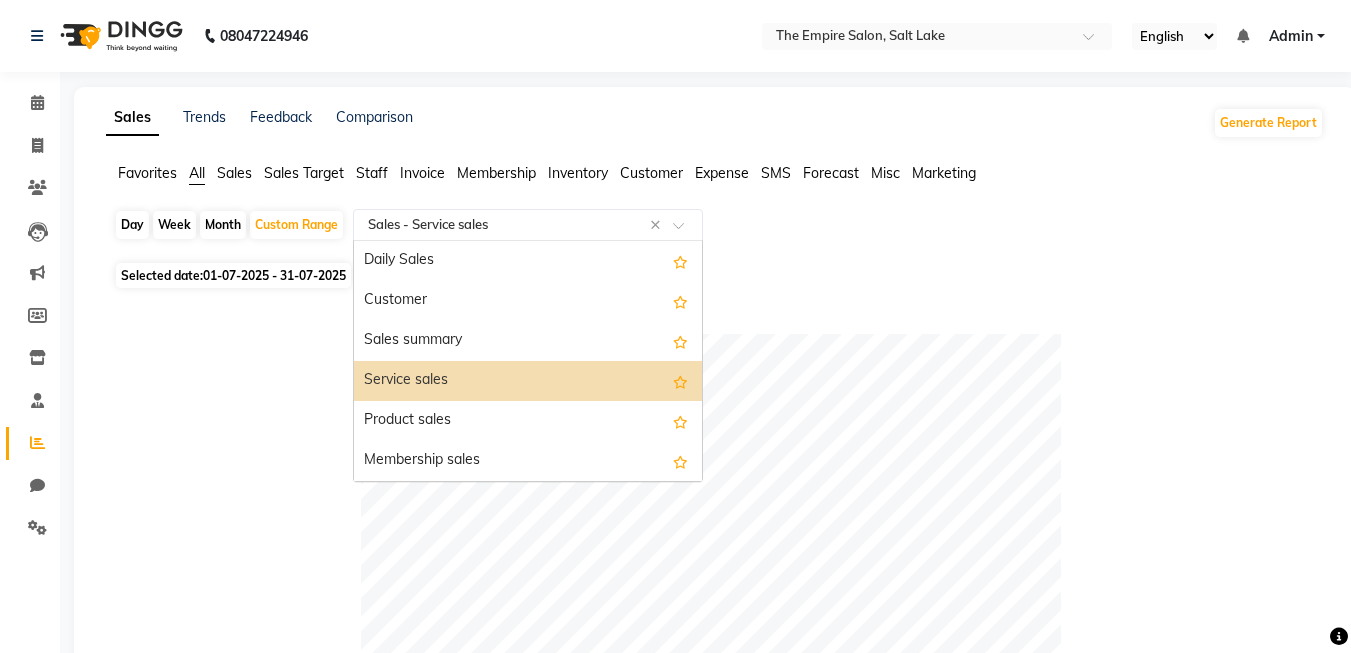 click 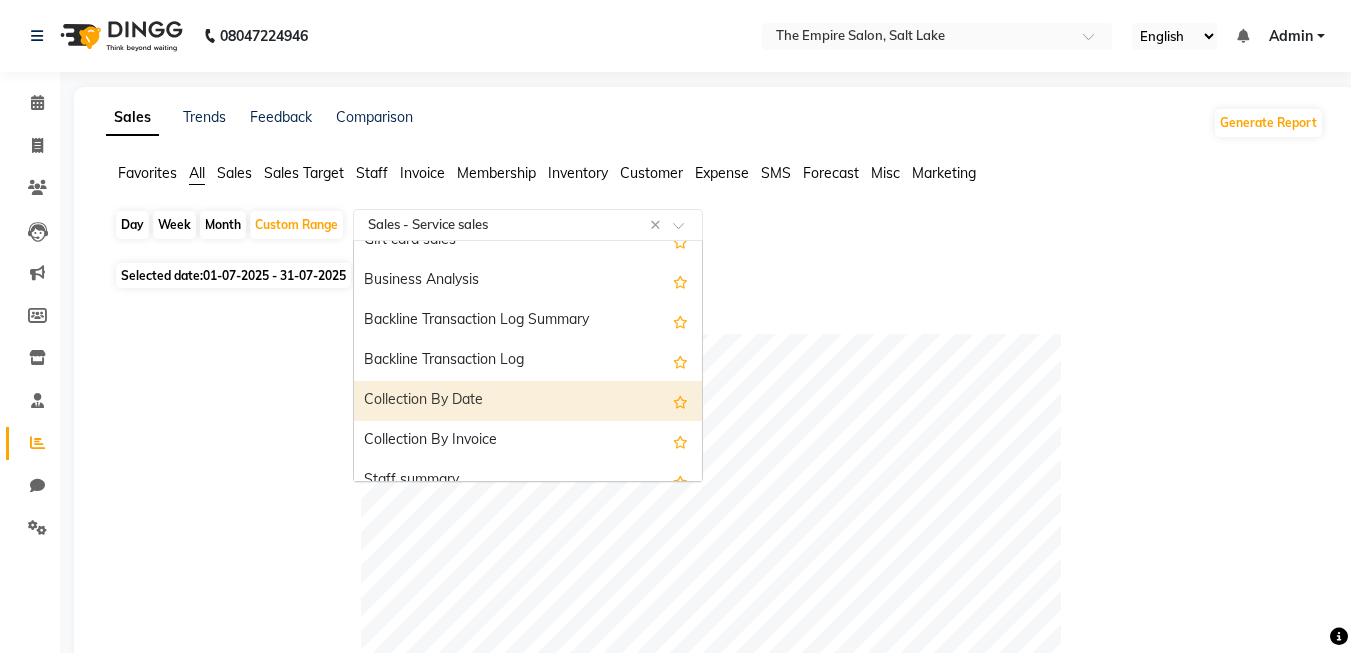 scroll, scrollTop: 600, scrollLeft: 0, axis: vertical 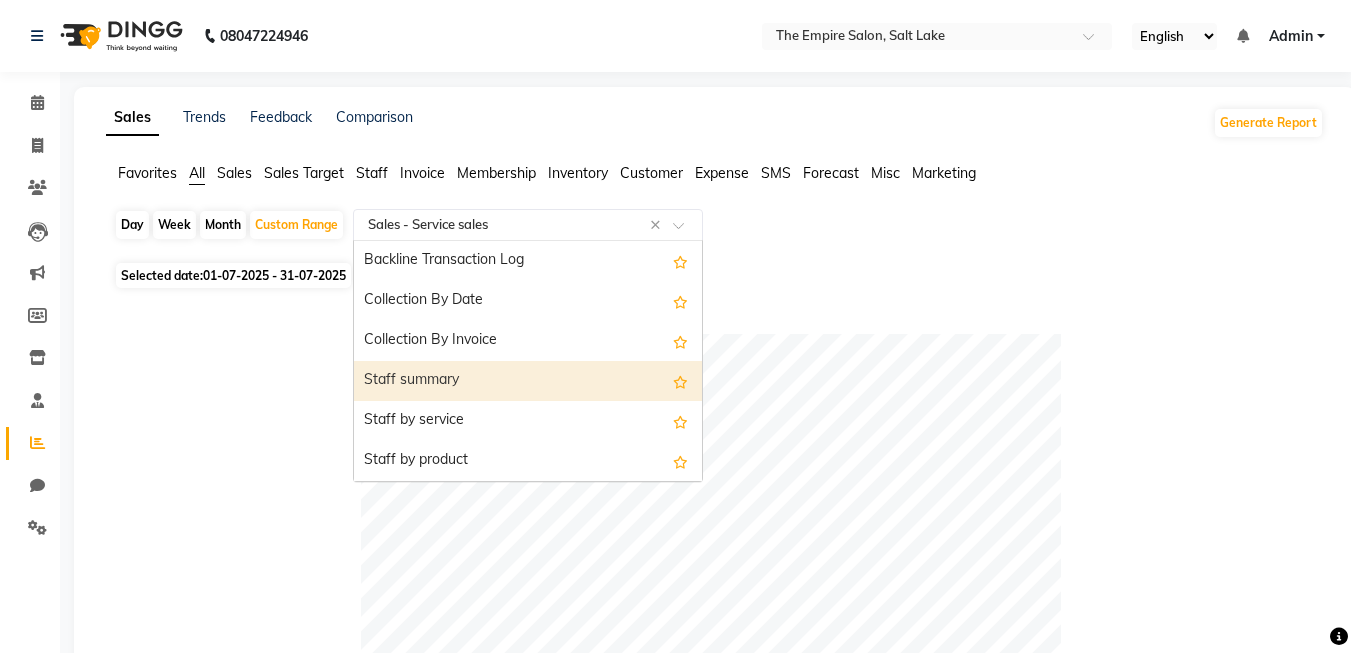 click on "Staff summary" at bounding box center (528, 381) 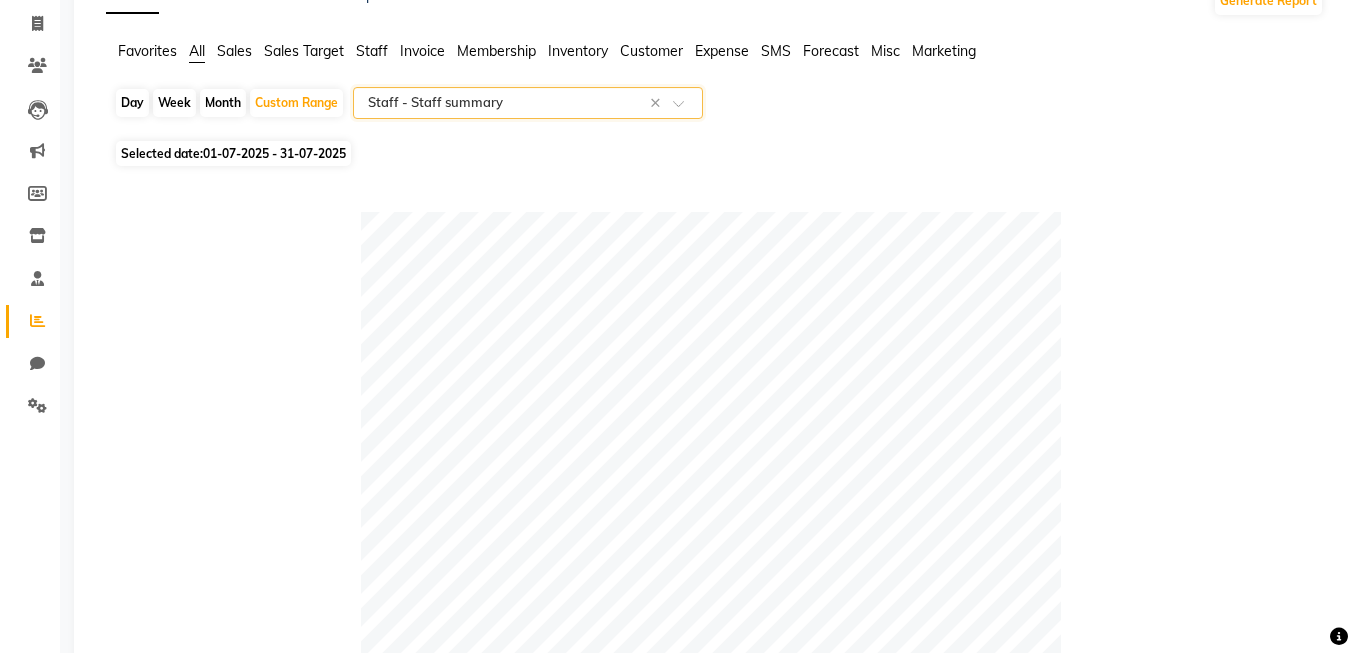 scroll, scrollTop: 0, scrollLeft: 0, axis: both 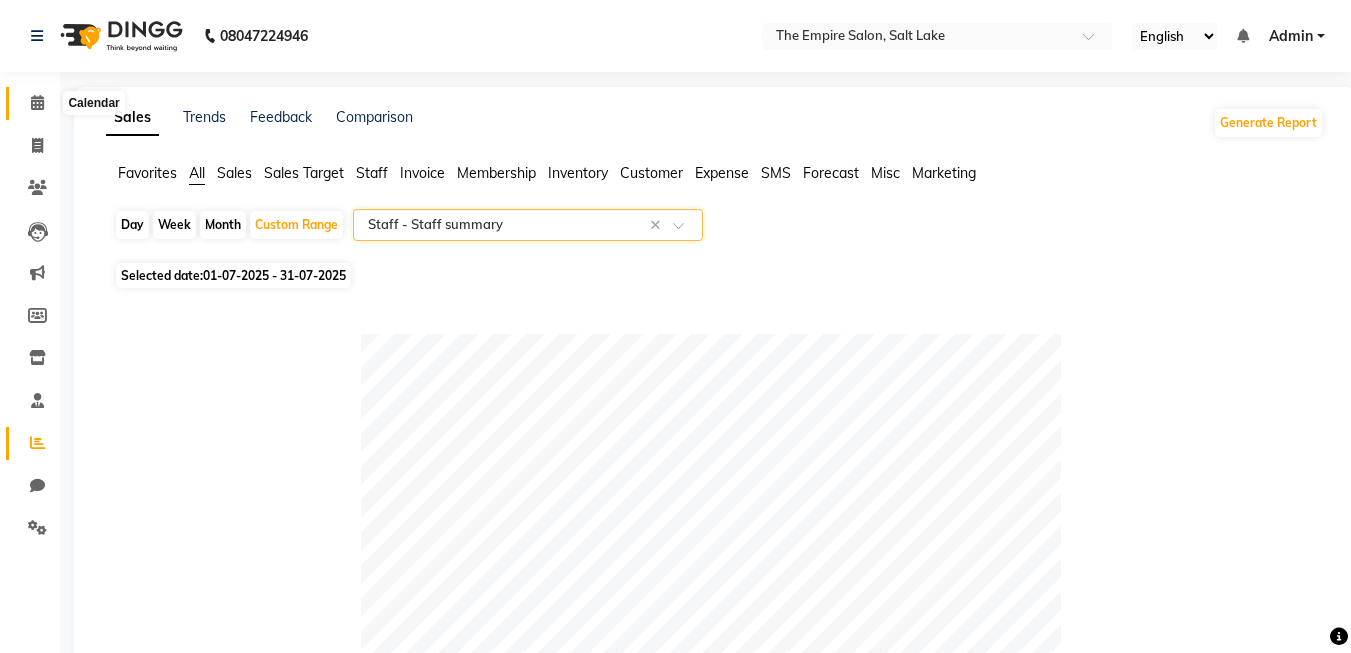 click 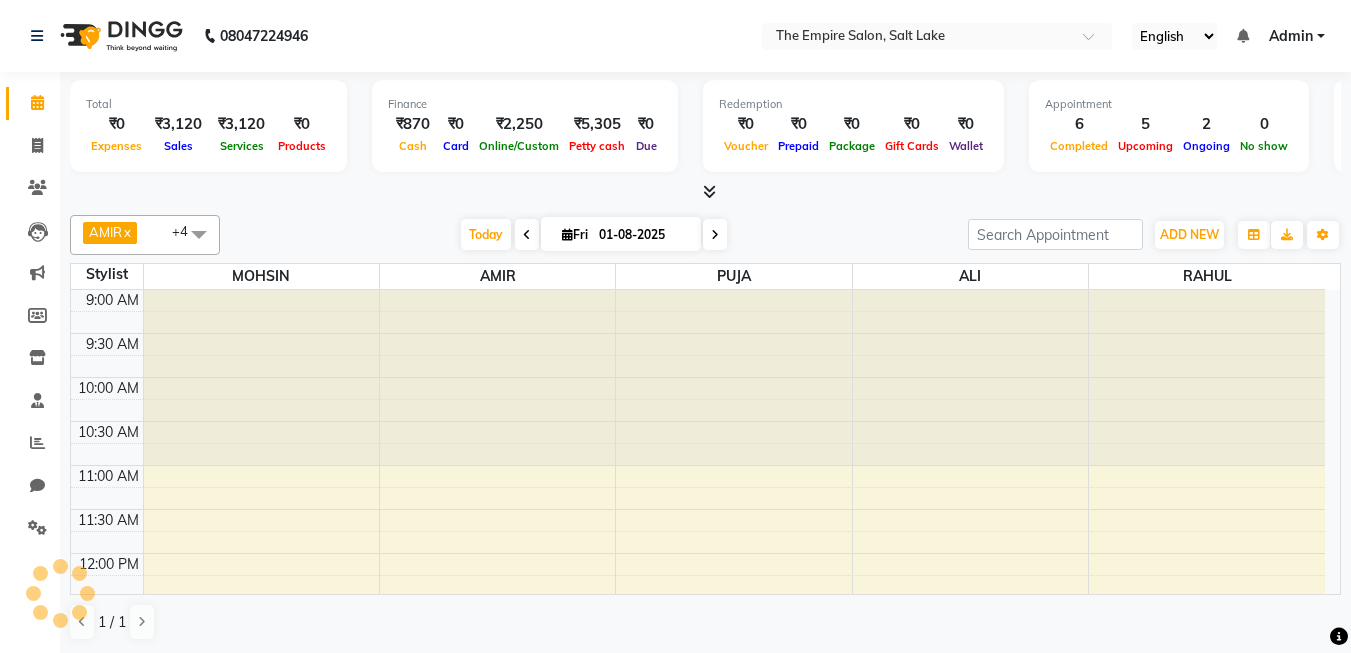 scroll, scrollTop: 0, scrollLeft: 0, axis: both 